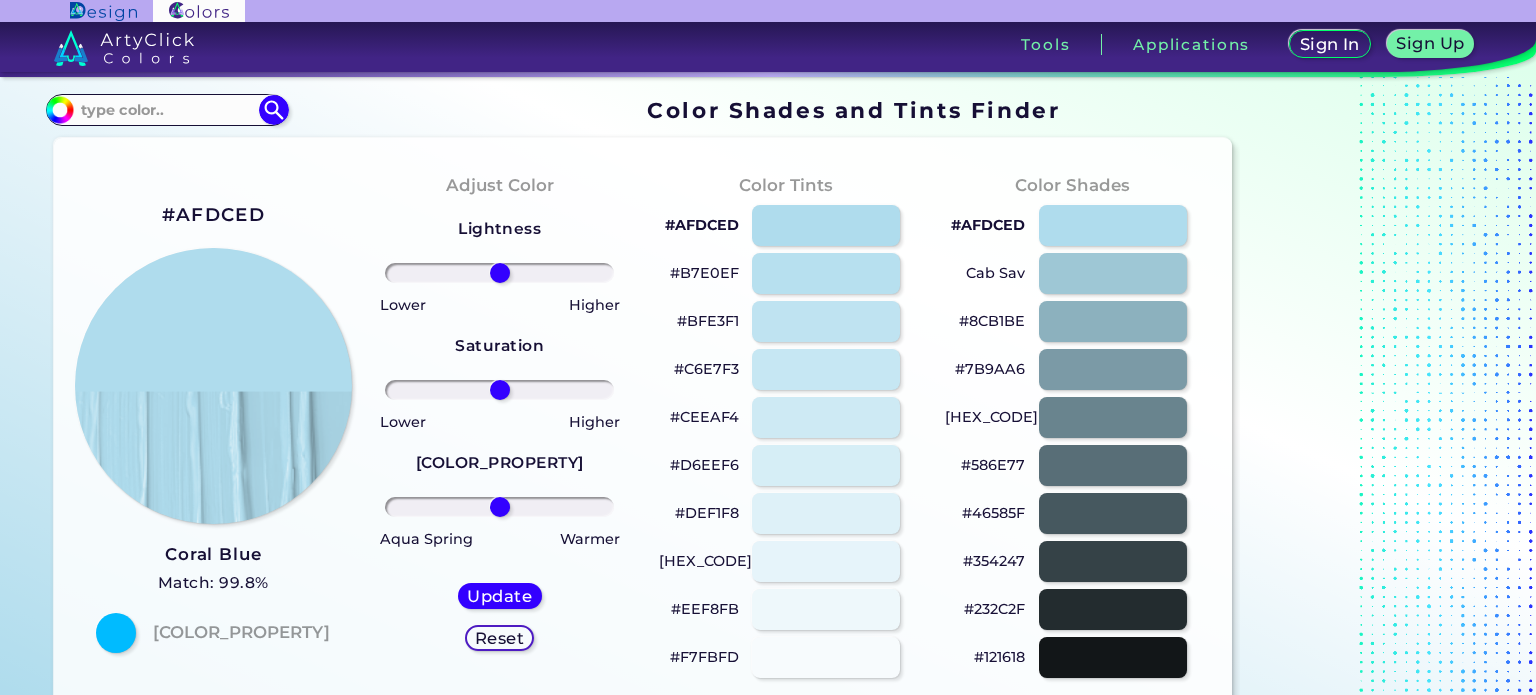 scroll, scrollTop: 0, scrollLeft: 0, axis: both 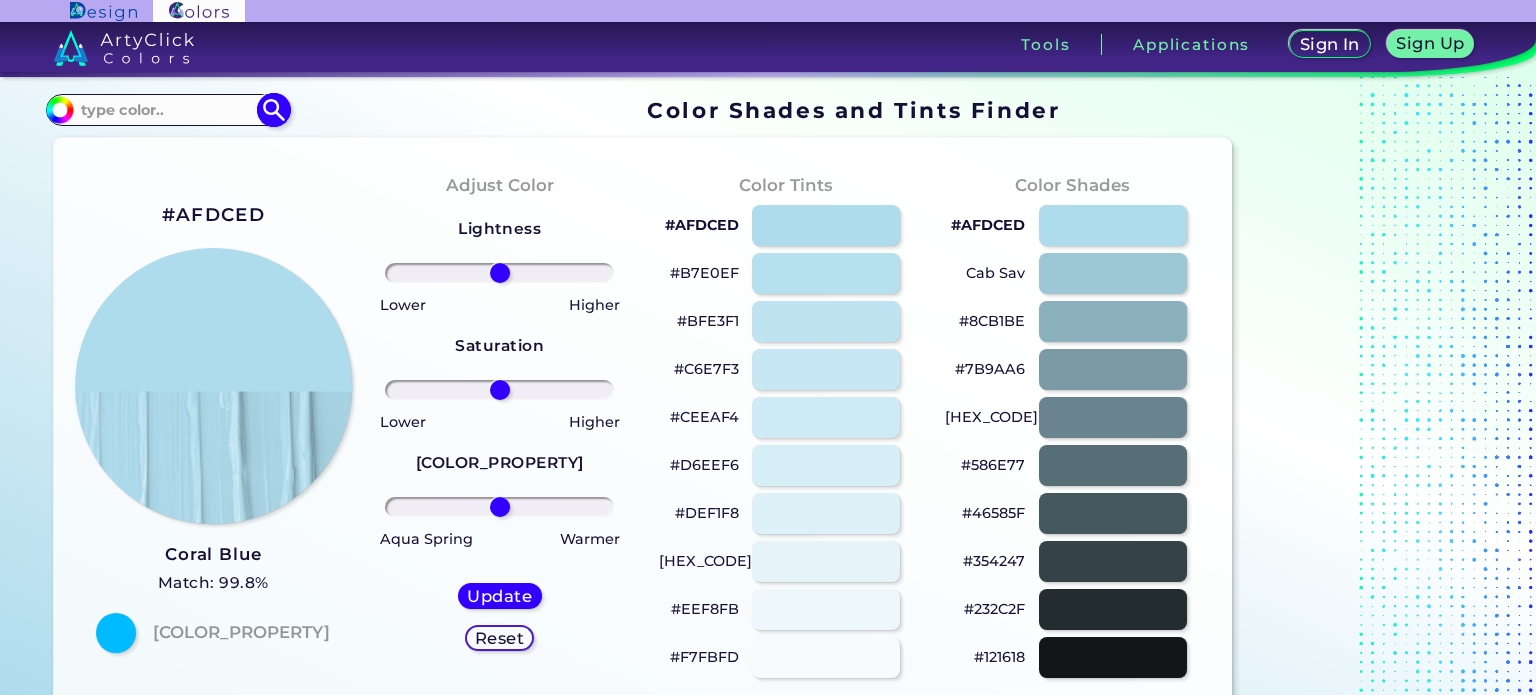 click at bounding box center [167, 109] 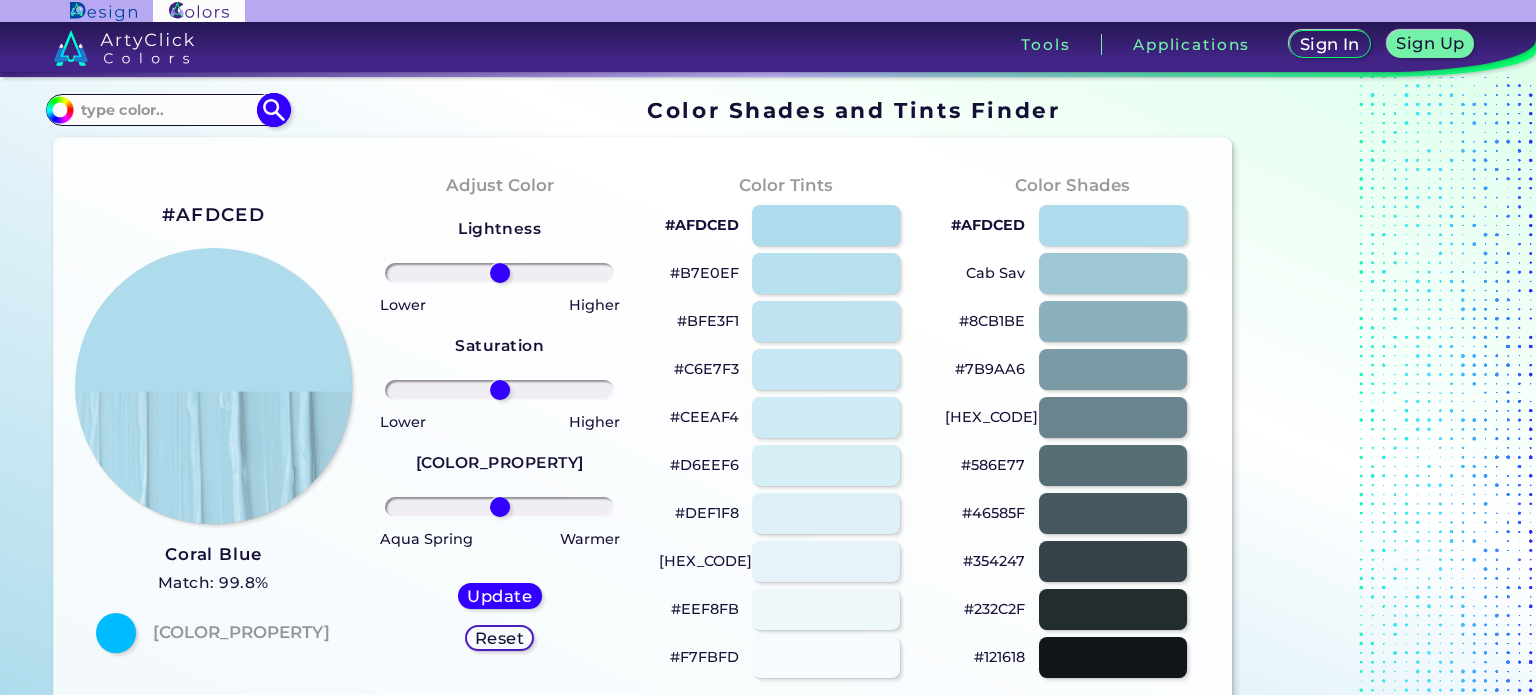 paste on "mint green" 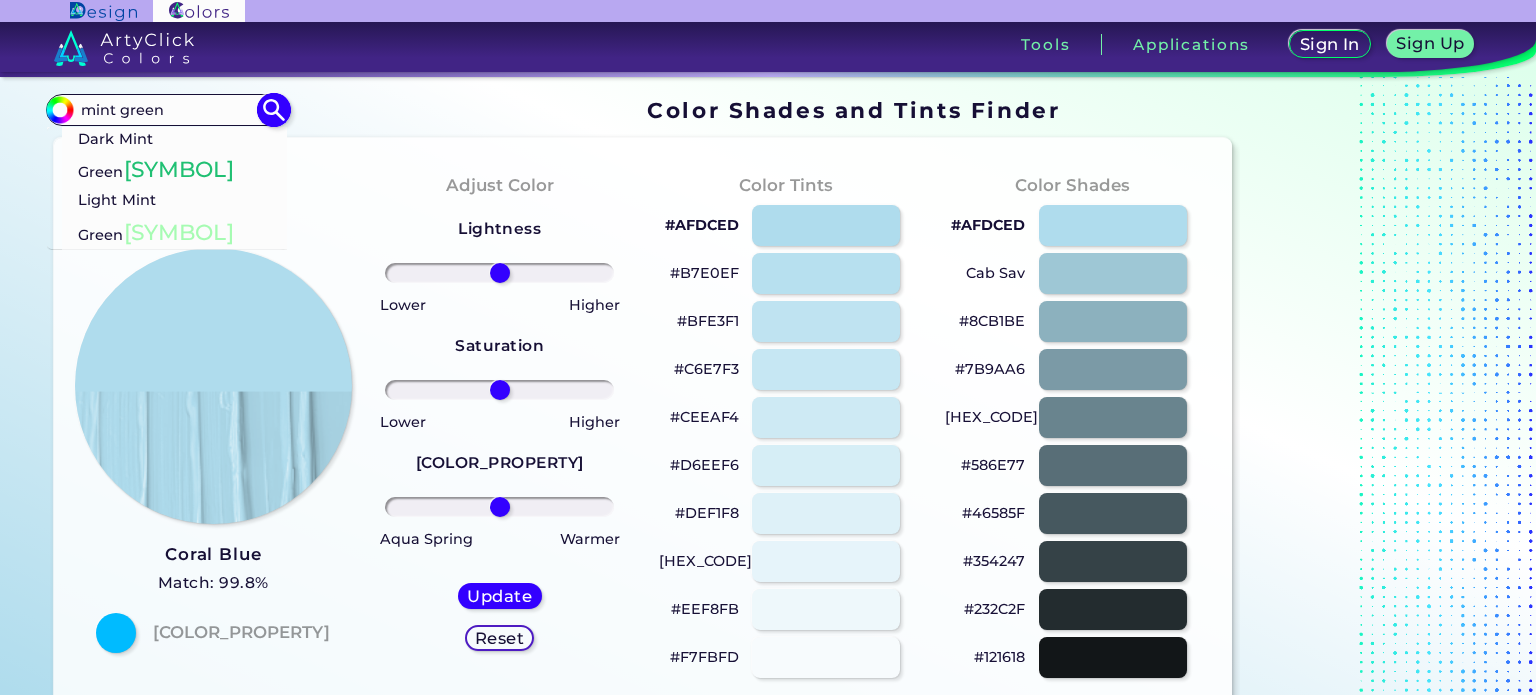 type on "mint green" 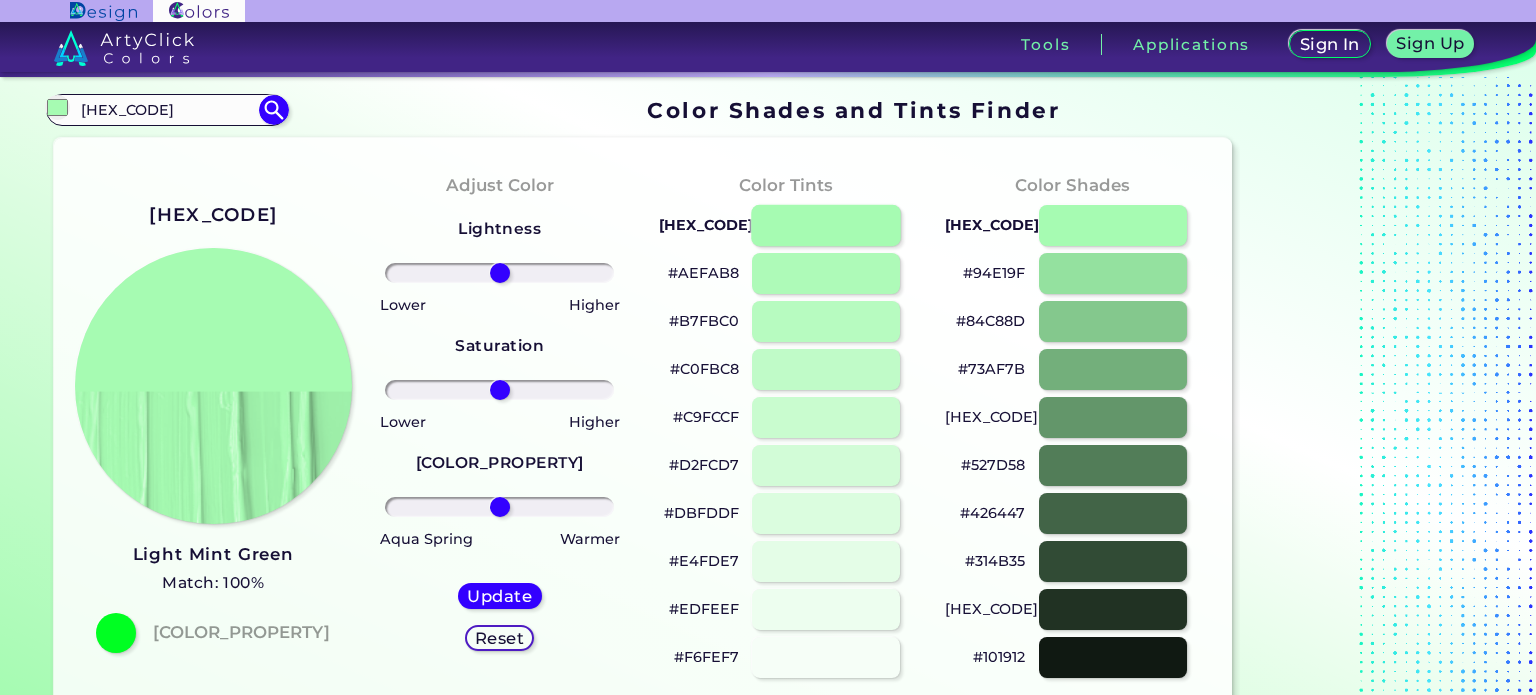 click at bounding box center (826, 225) 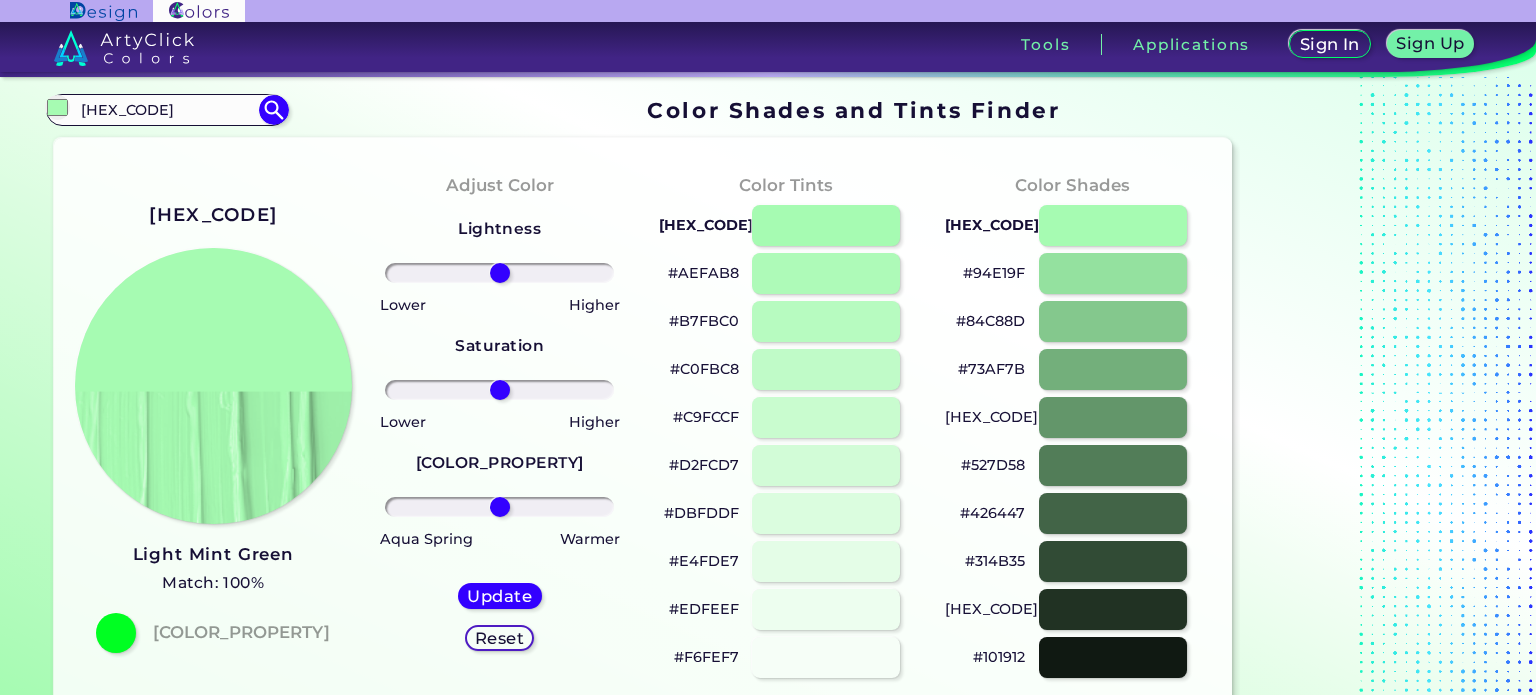 click on "[HEX_CODE]" at bounding box center [706, 225] 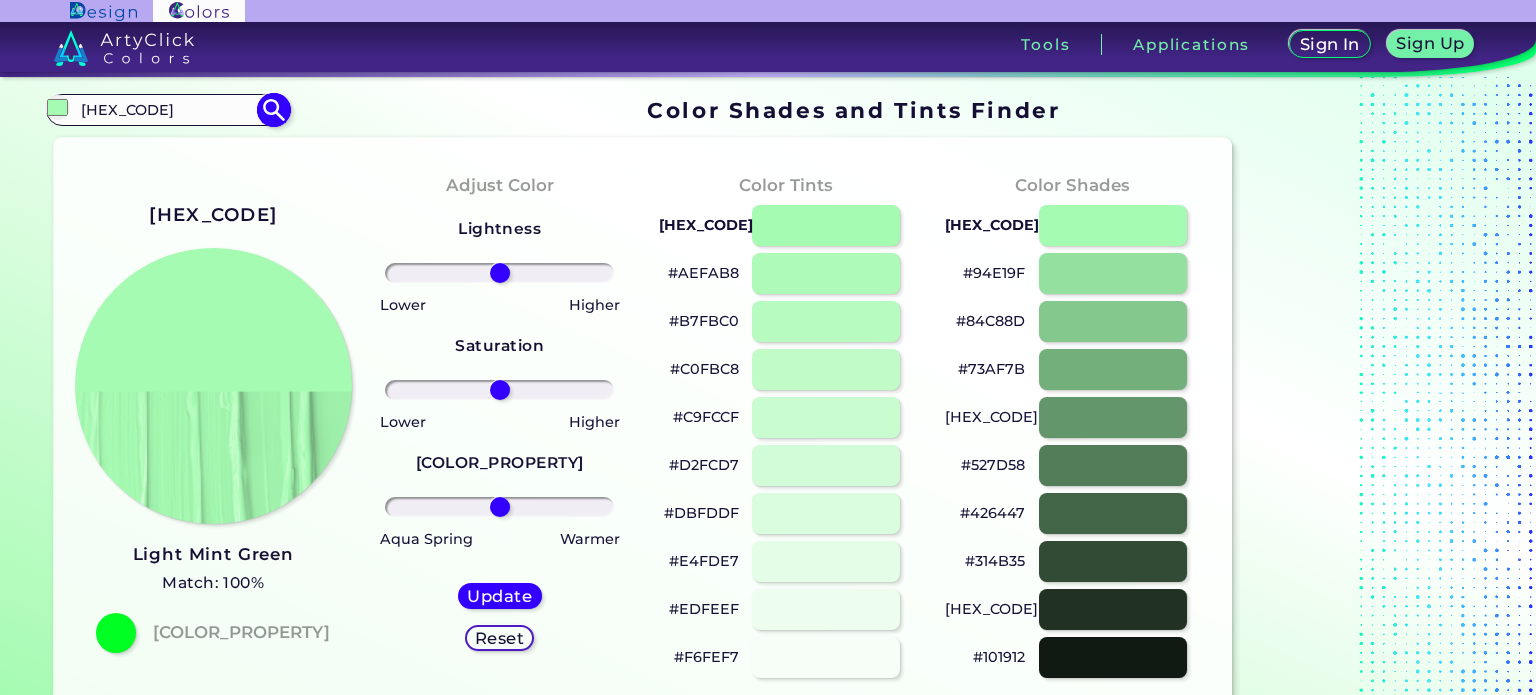 click on "[HEX_CODE]" at bounding box center [167, 109] 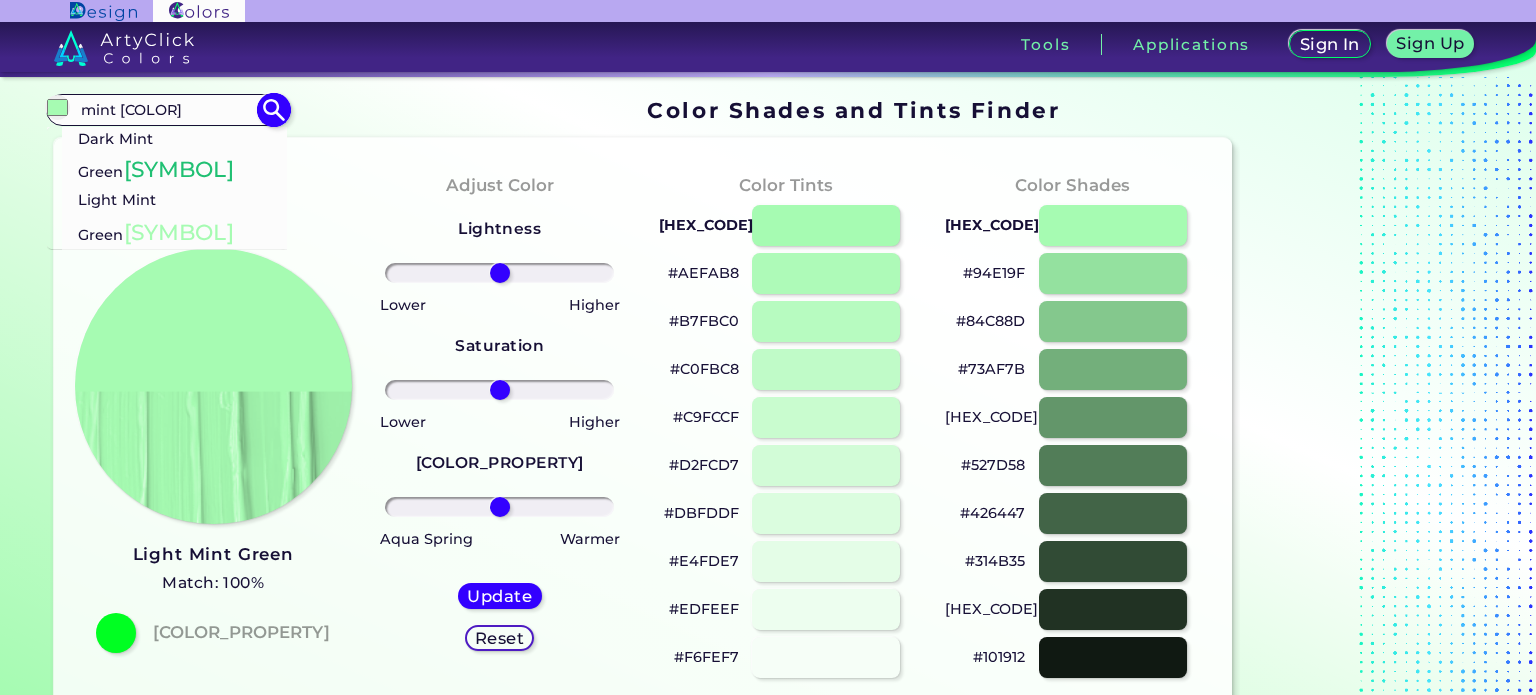type on "mint [COLOR]" 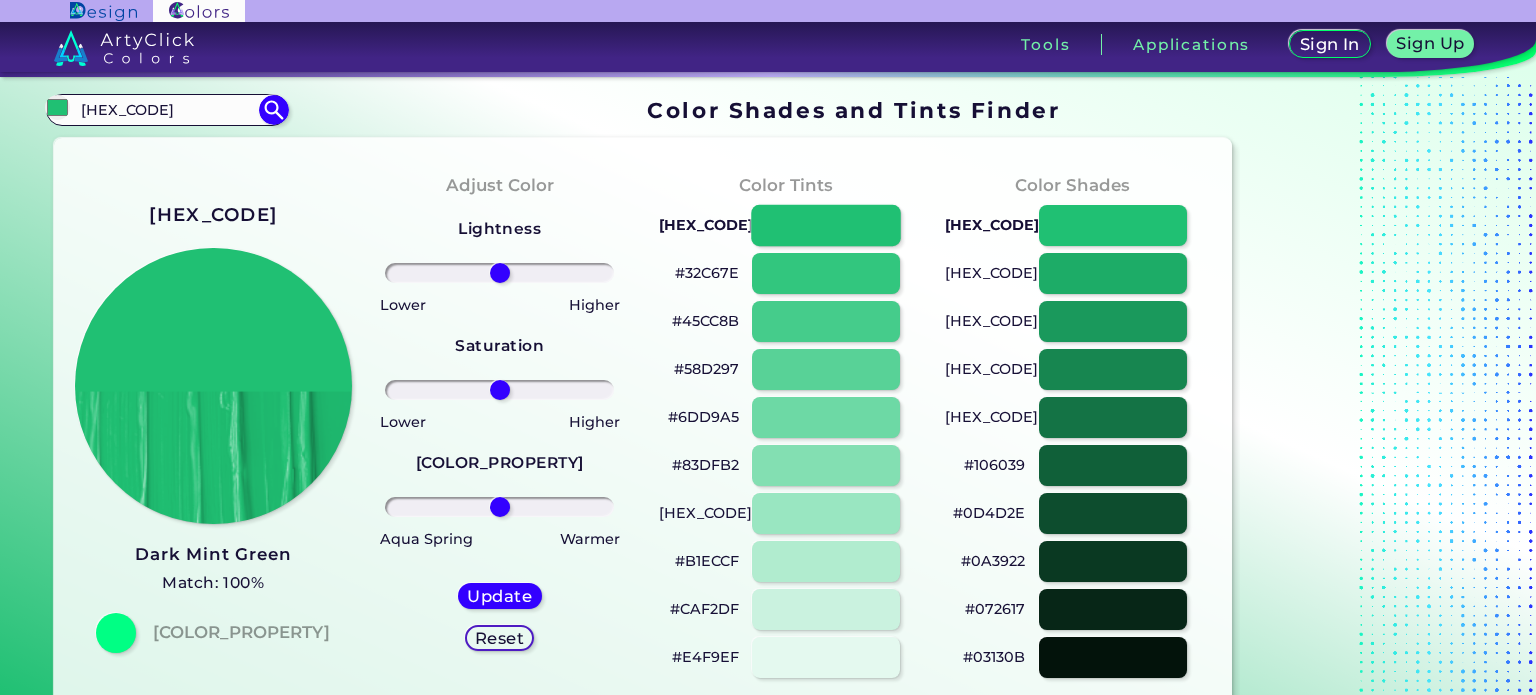 click at bounding box center [826, 225] 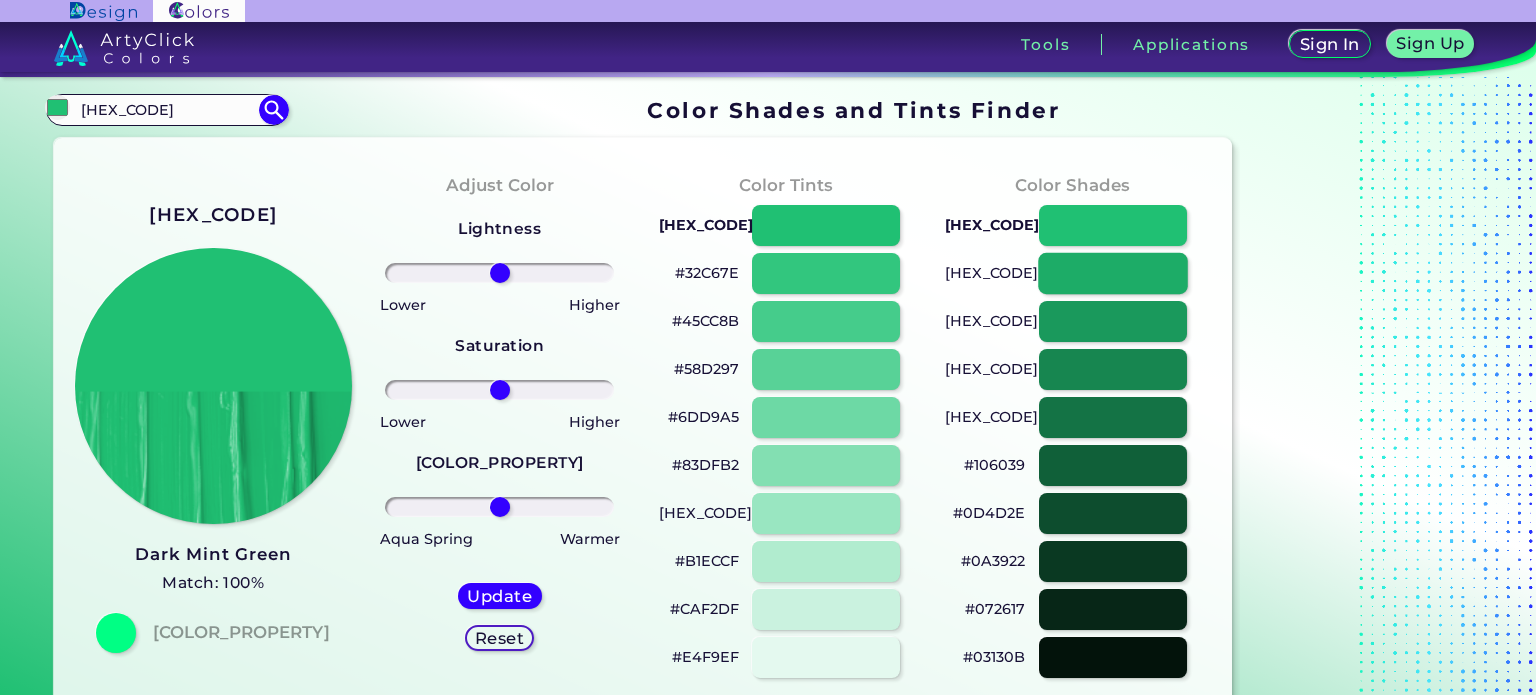 click at bounding box center (1113, 273) 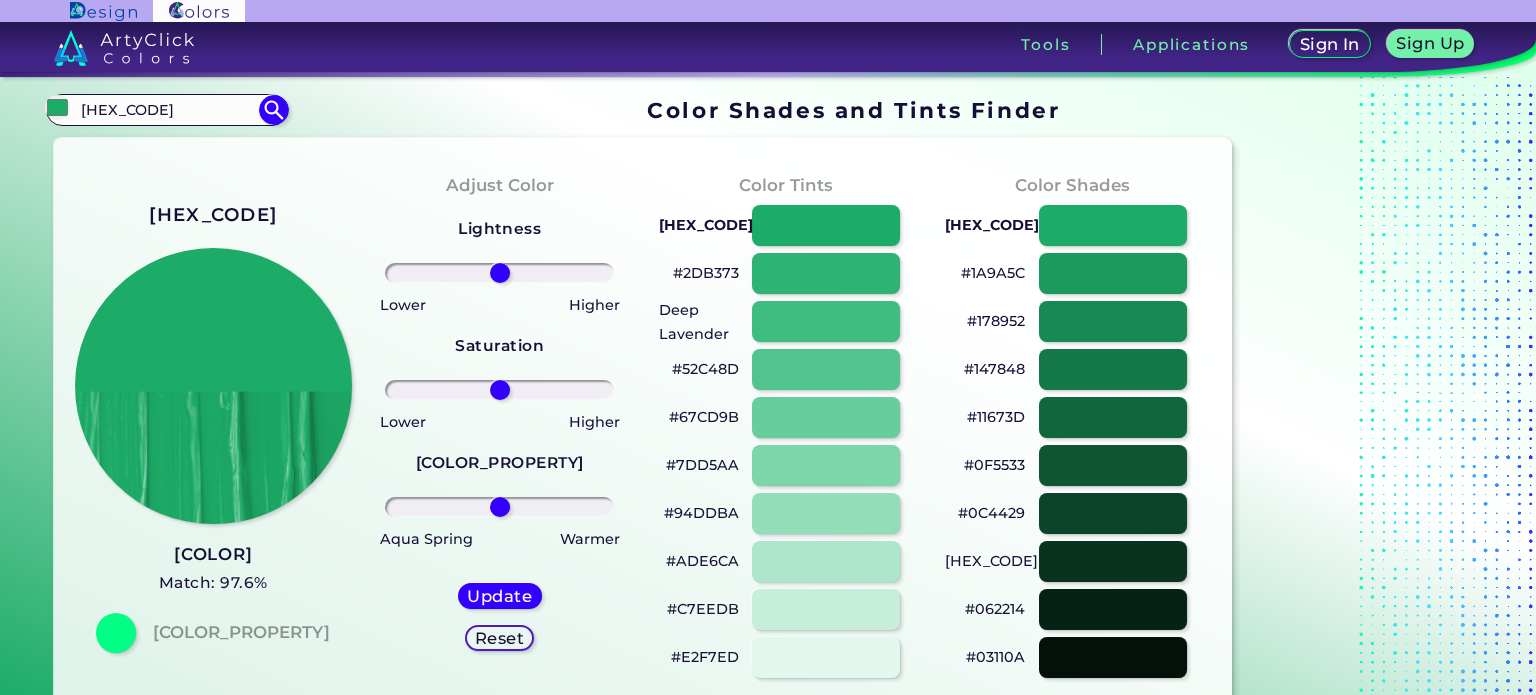 click on "Dark Mint Green   ◉ Light Mint Green   ◉
Acadia   ◉ Acid Green   ◉ Aero Blue   ◉ Alabaster   ◉ Albescent White   ◉ Algae   ◉ Algae Green   ◉ Alice Blue   ◉ Alien Green   ◉ Almond   ◉ Almond Frost   ◉ Almost Black   ◉ Alpine   ◉ Aluminium   ◉ Amaranth   ◉ Amethyst   ◉ Amethyst Smoke   ◉ Amour   ◉ Android Green   ◉ Antique Brass   ◉ Antique Bronze   ◉ Antique Fuchsia   ◉ Antique White   ◉ Ao   ◉ Apache   ◉ Apple   ◉ Apple Blossom   ◉ Apple Green   ◉ Apricot   ◉ Aqua   ◉ Aqua Blue   ◉ Aqua Deep   ◉ Aqua Forest   ◉ Aqua Green   ◉ Aqua Haze   ◉ Aqua Island   ◉ Aqua Marine   ◉ Aqua Spring   ◉ Aqua Squeeze   ◉ Aquamarine   ◉ Aquamarine Blue   ◉ Army Brown   ◉ Army Green   ◉ ArtyClick Amber   ◉ ArtyClick Blue   ◉ ArtyClick Cool Green   ◉ ArtyClick Cool Magenta   ◉ ArtyClick Cool Red   ◉ ArtyClick Crimson   ◉ ArtyClick Cyan   ◉" at bounding box center [643, 110] 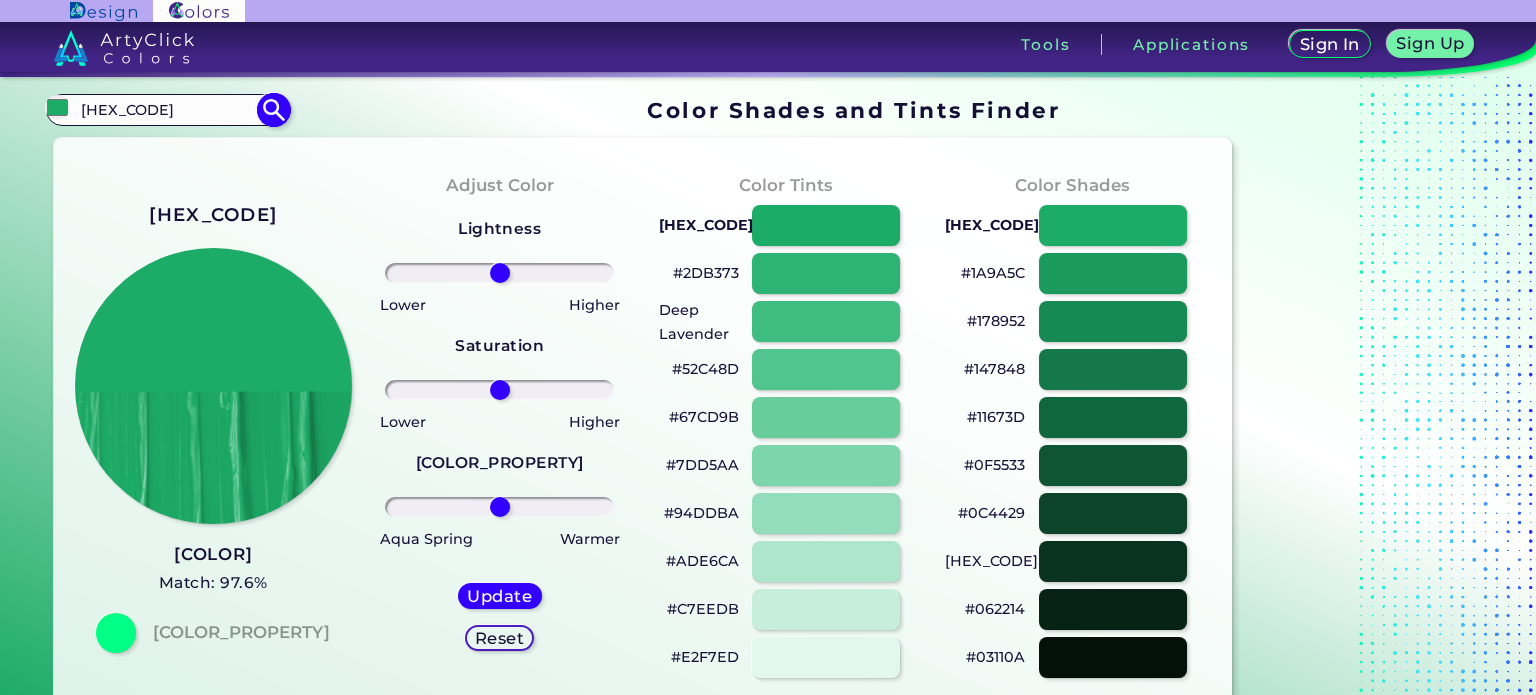 click on "[HEX_CODE]" at bounding box center (167, 109) 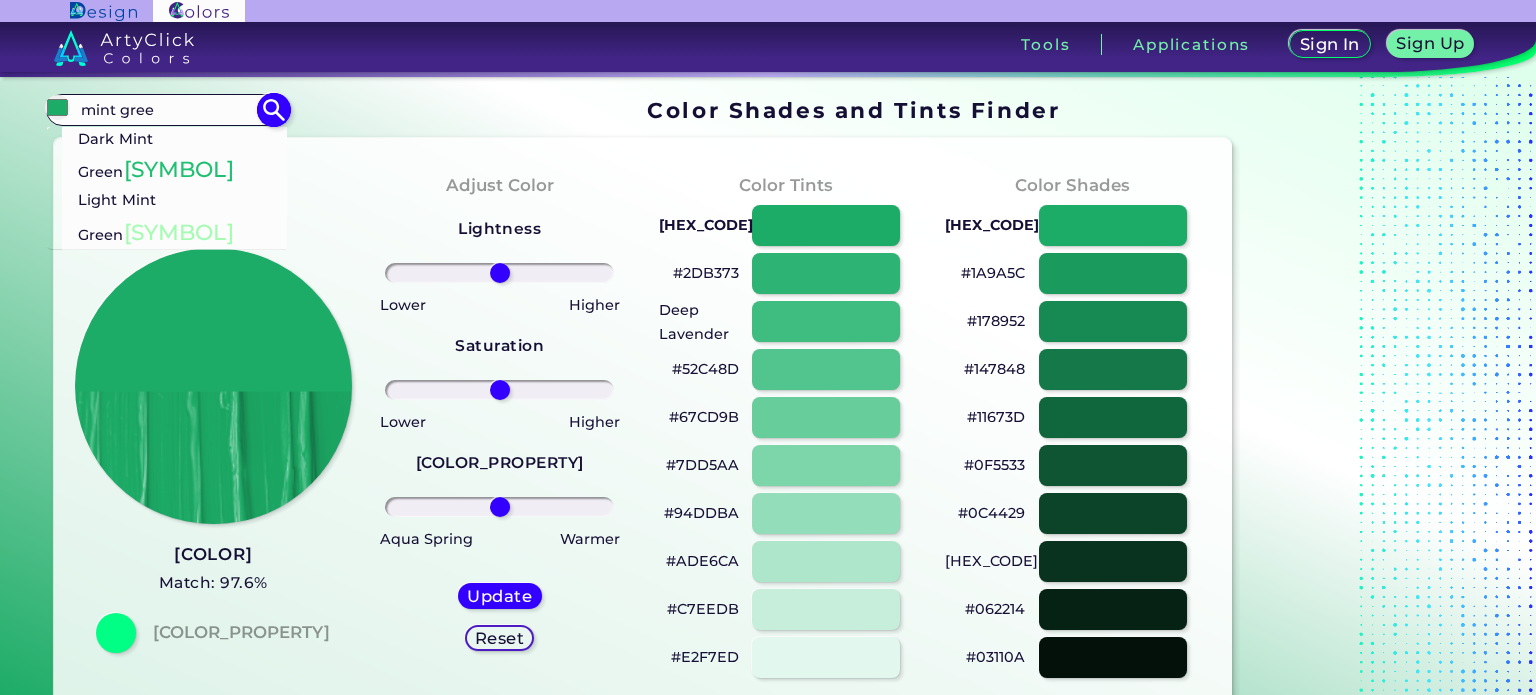 type on "mint gree" 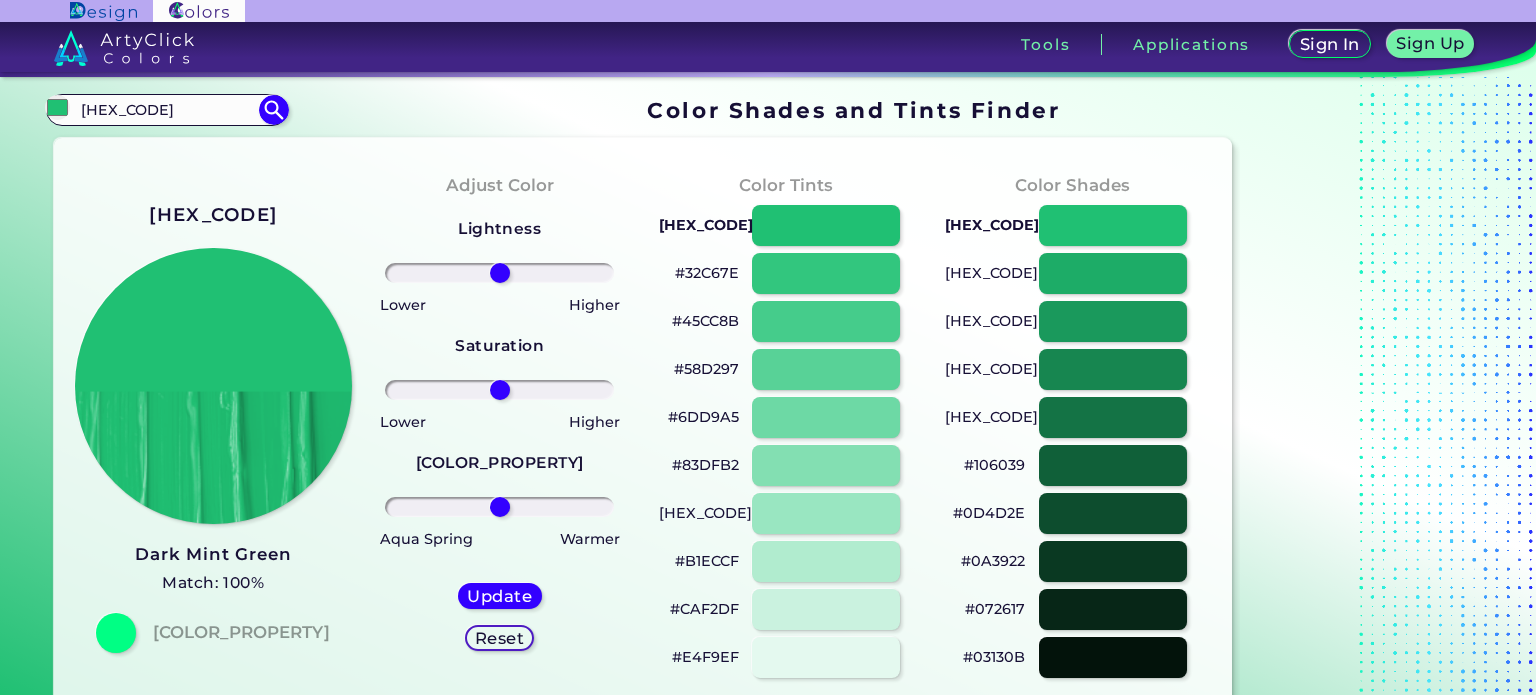 click on "[HEX_CODE]" at bounding box center [991, 321] 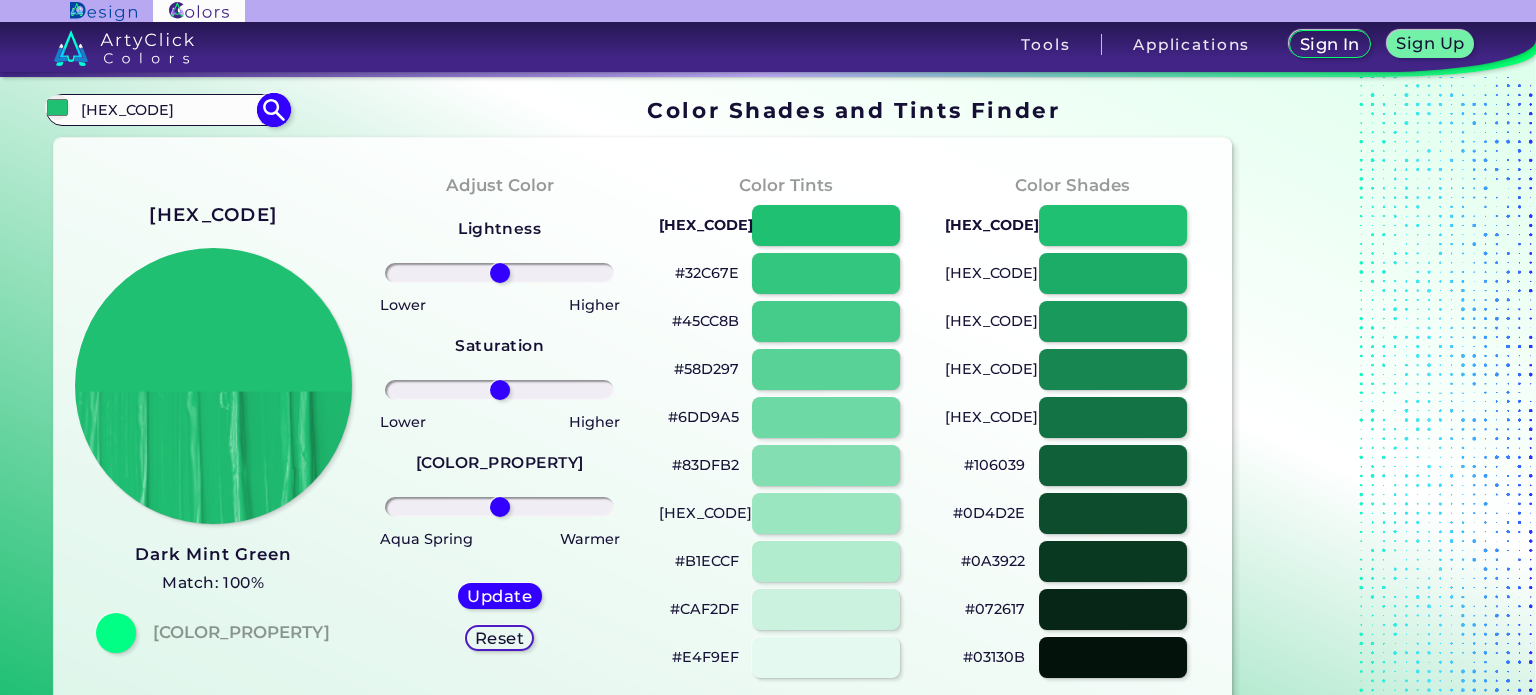 click on "[HEX_CODE]" at bounding box center (167, 109) 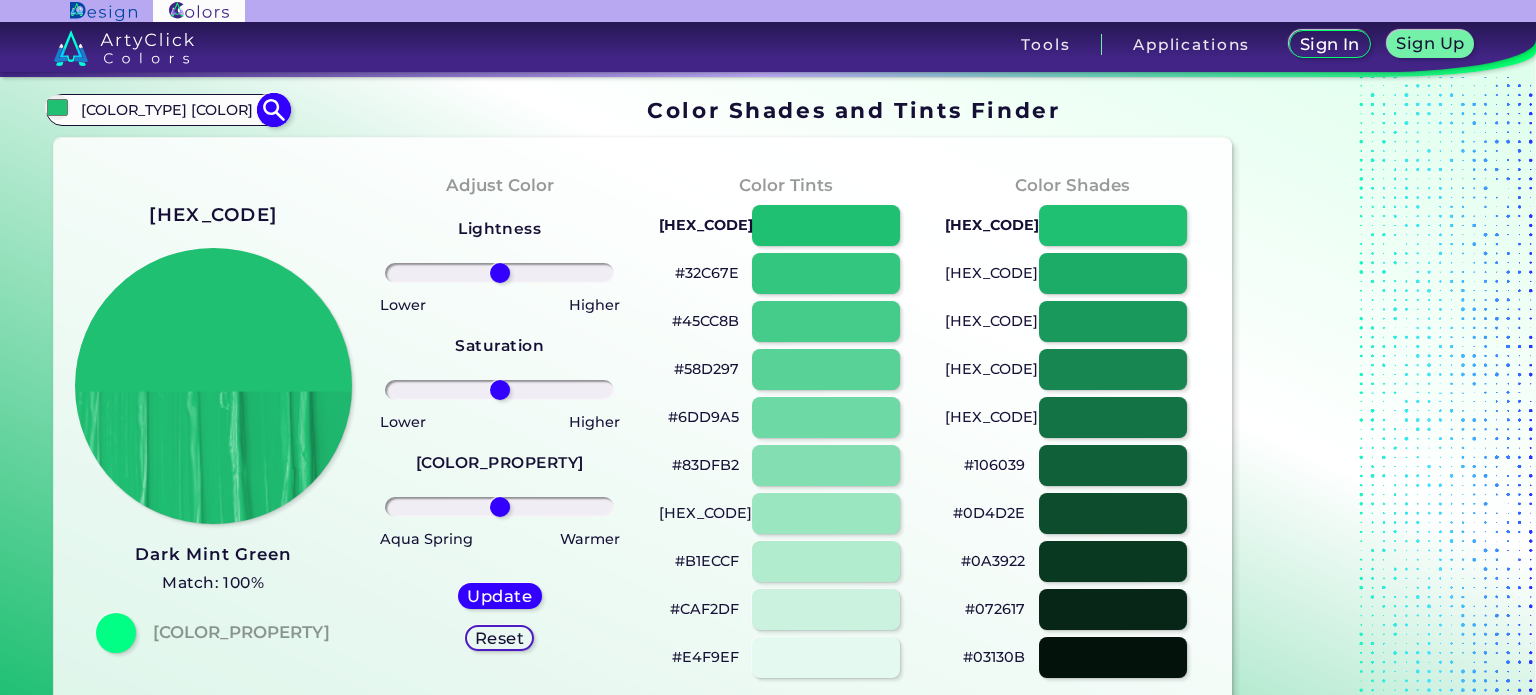 type on "[COLOR_TYPE] [COLOR]" 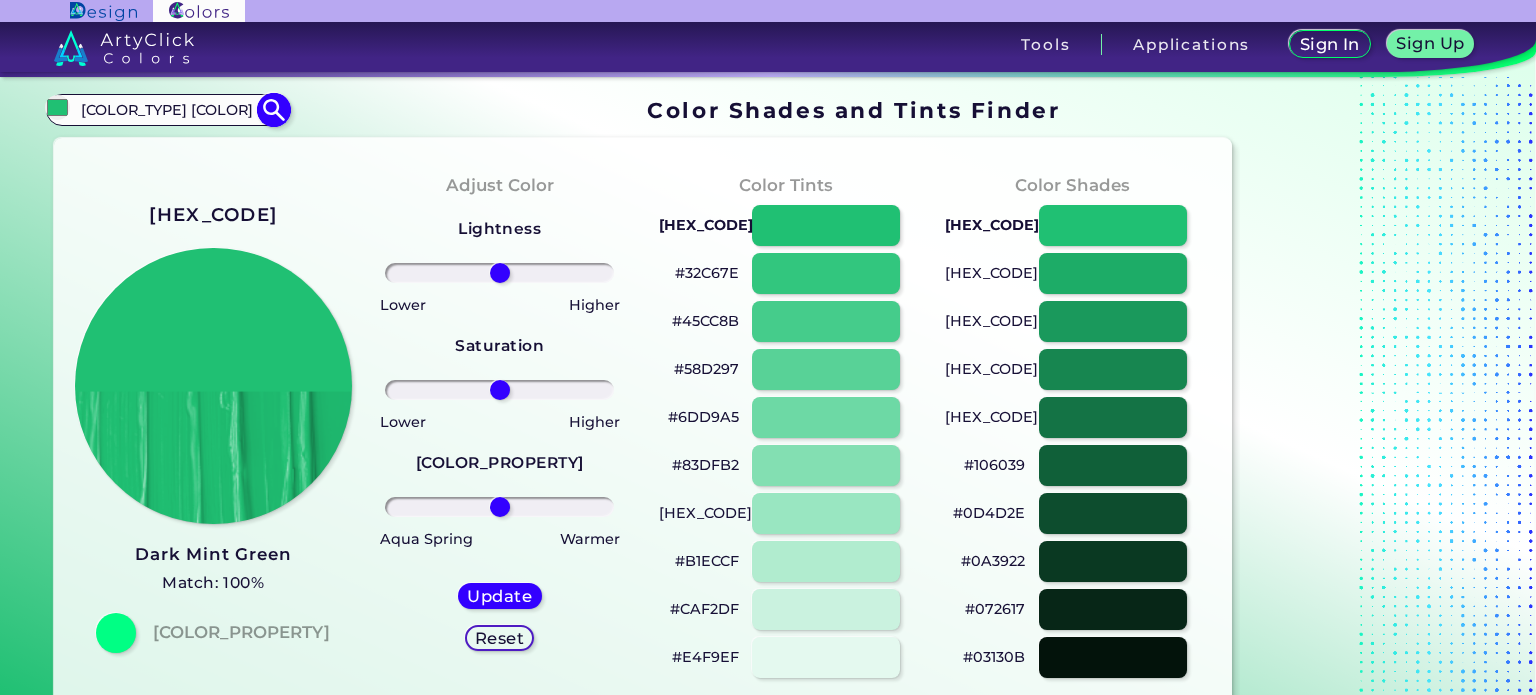 click at bounding box center (273, 110) 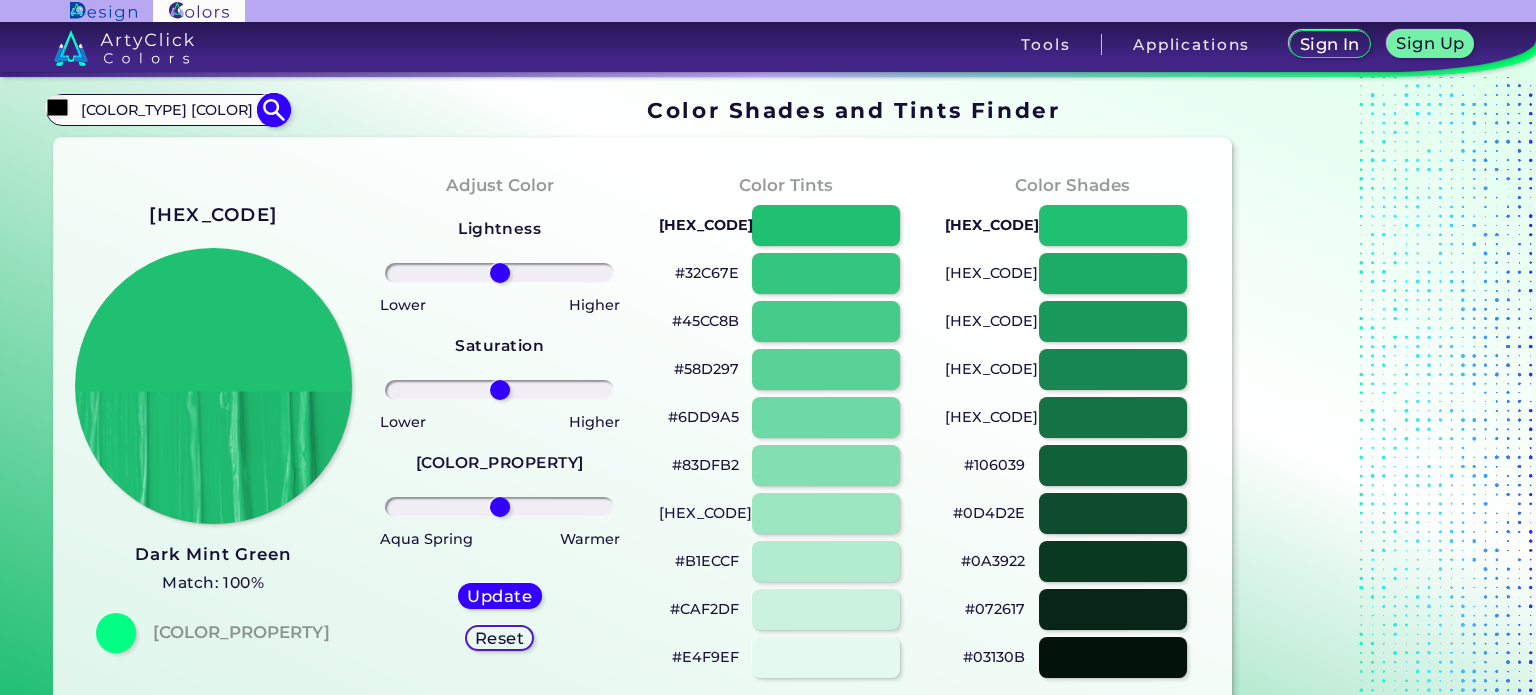 click on "[COLOR_TYPE] [COLOR]" at bounding box center [167, 109] 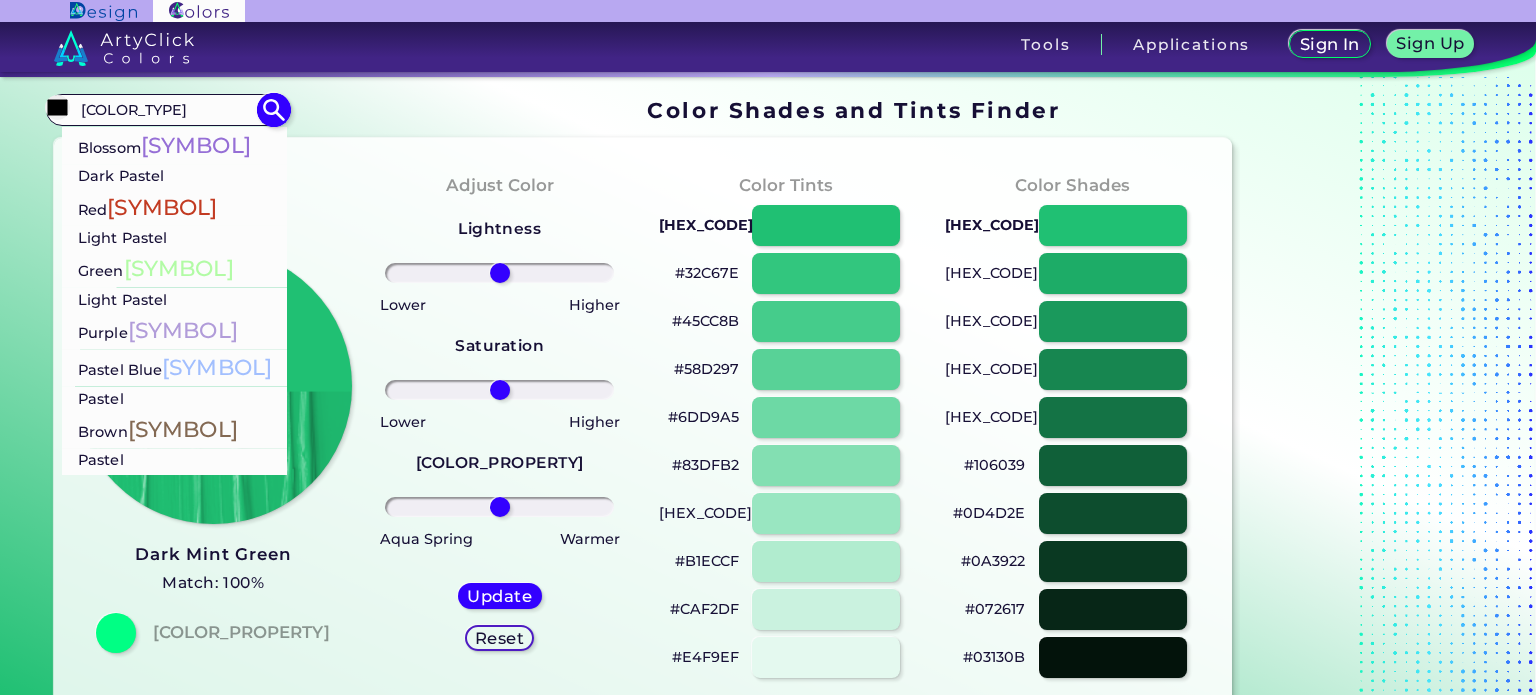 scroll, scrollTop: 242, scrollLeft: 0, axis: vertical 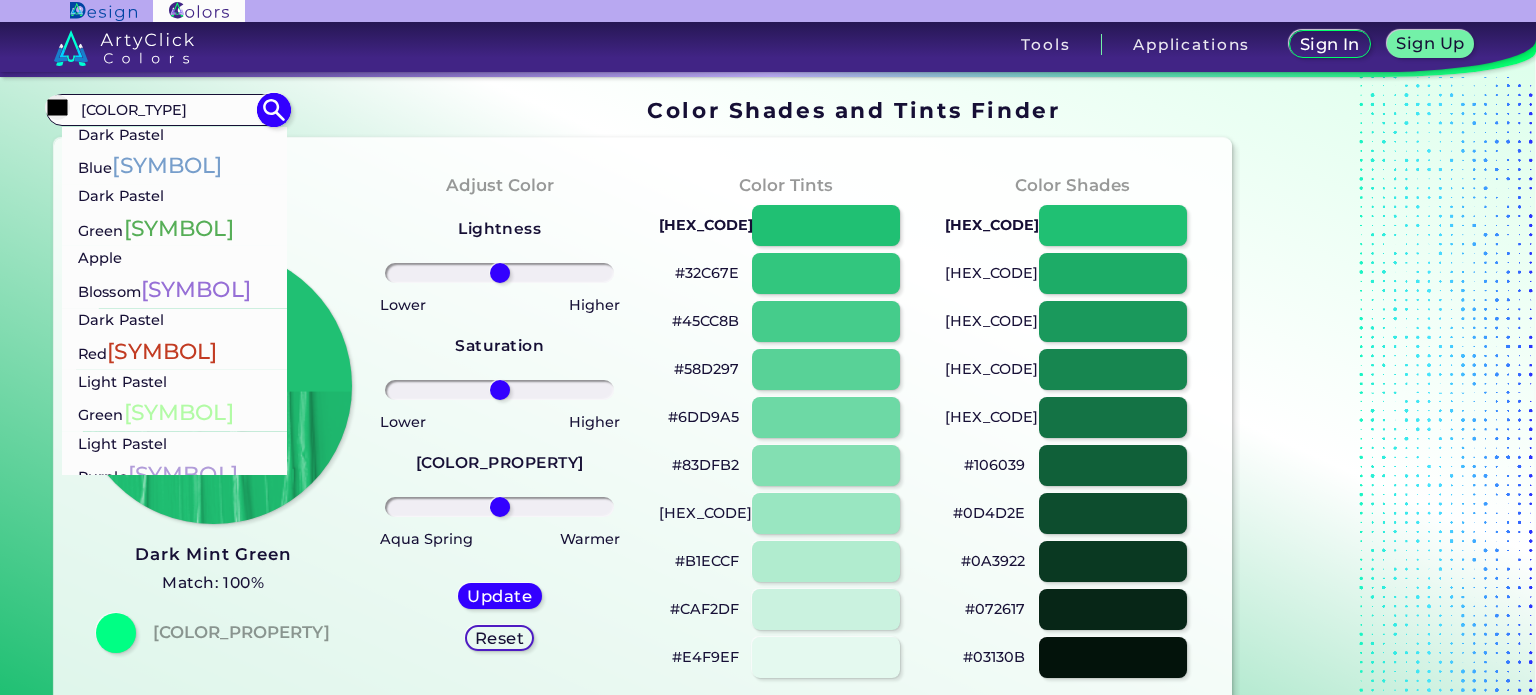type on "[COLOR_TYPE]" 